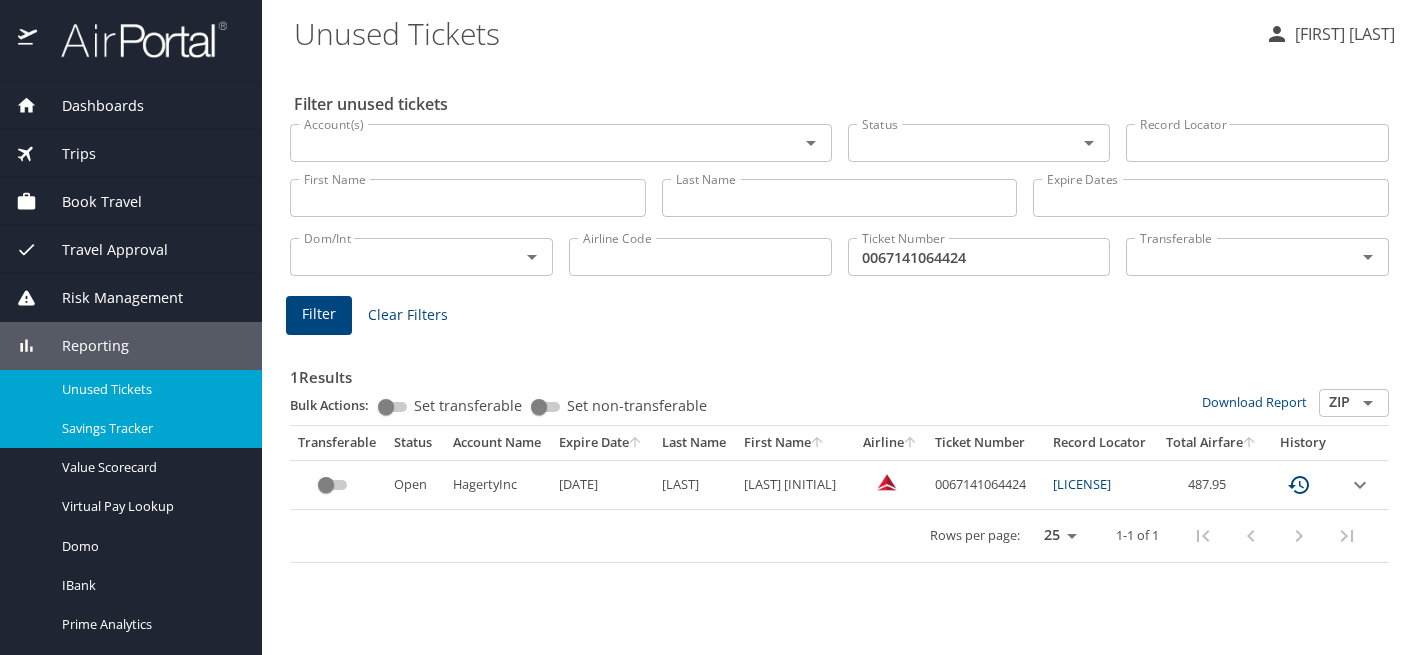 scroll, scrollTop: 0, scrollLeft: 0, axis: both 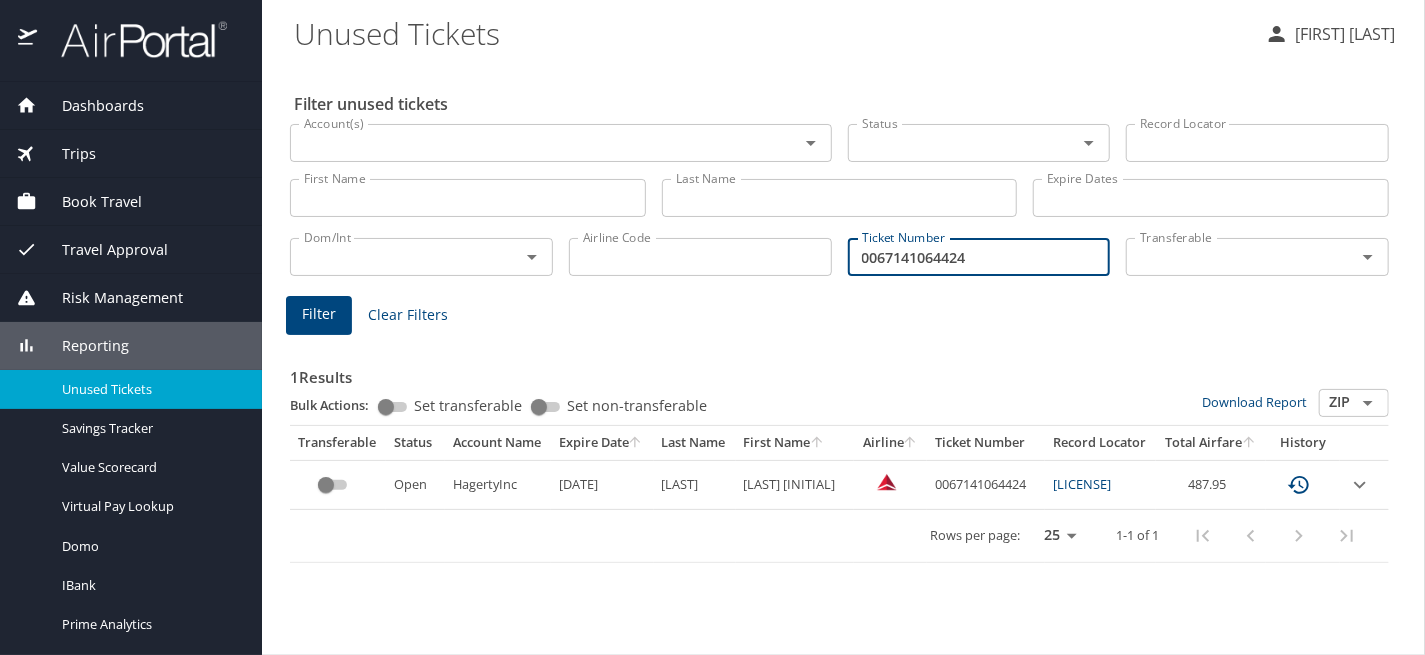 drag, startPoint x: 988, startPoint y: 252, endPoint x: 868, endPoint y: 271, distance: 121.49486 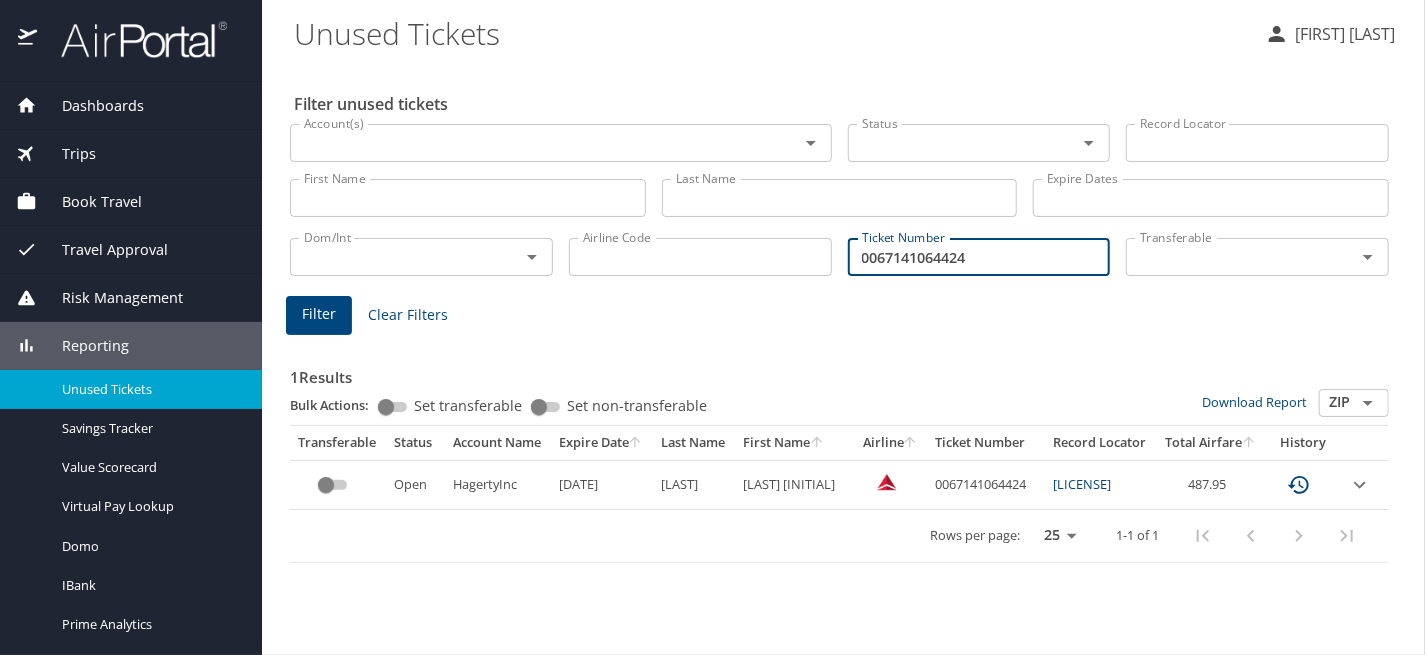 type on "0" 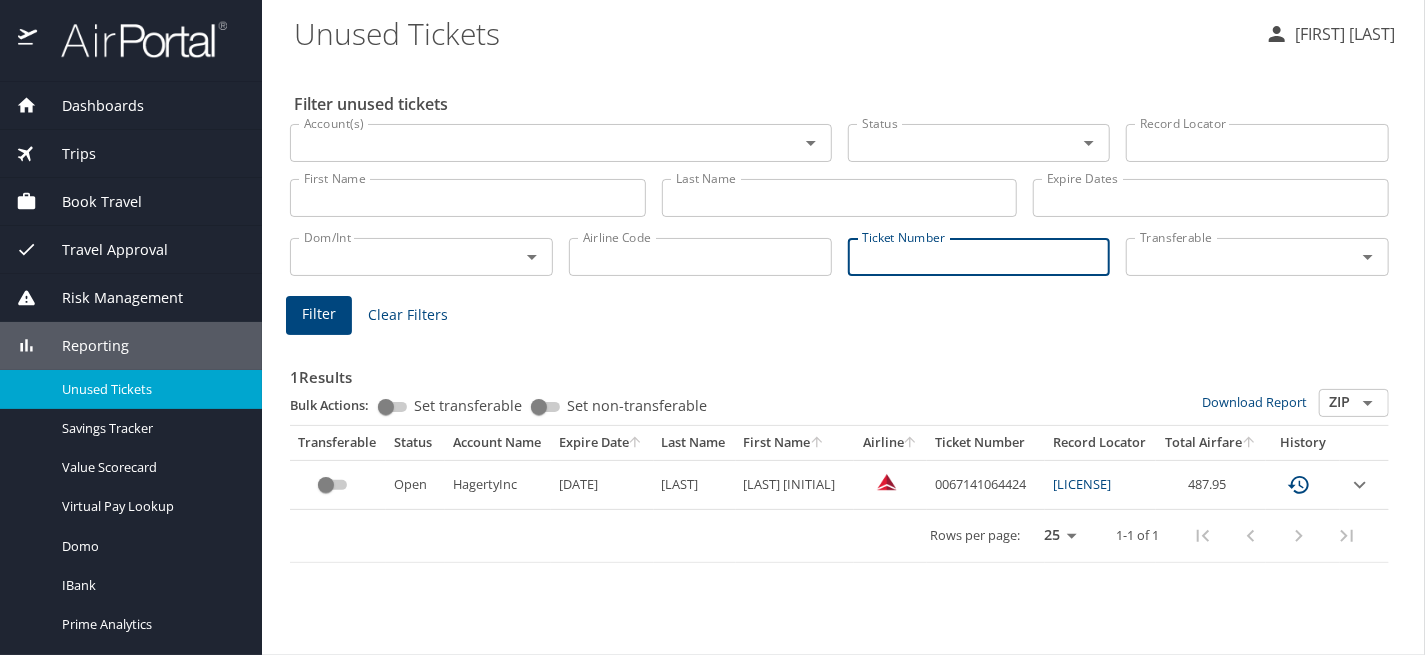 scroll, scrollTop: 0, scrollLeft: 0, axis: both 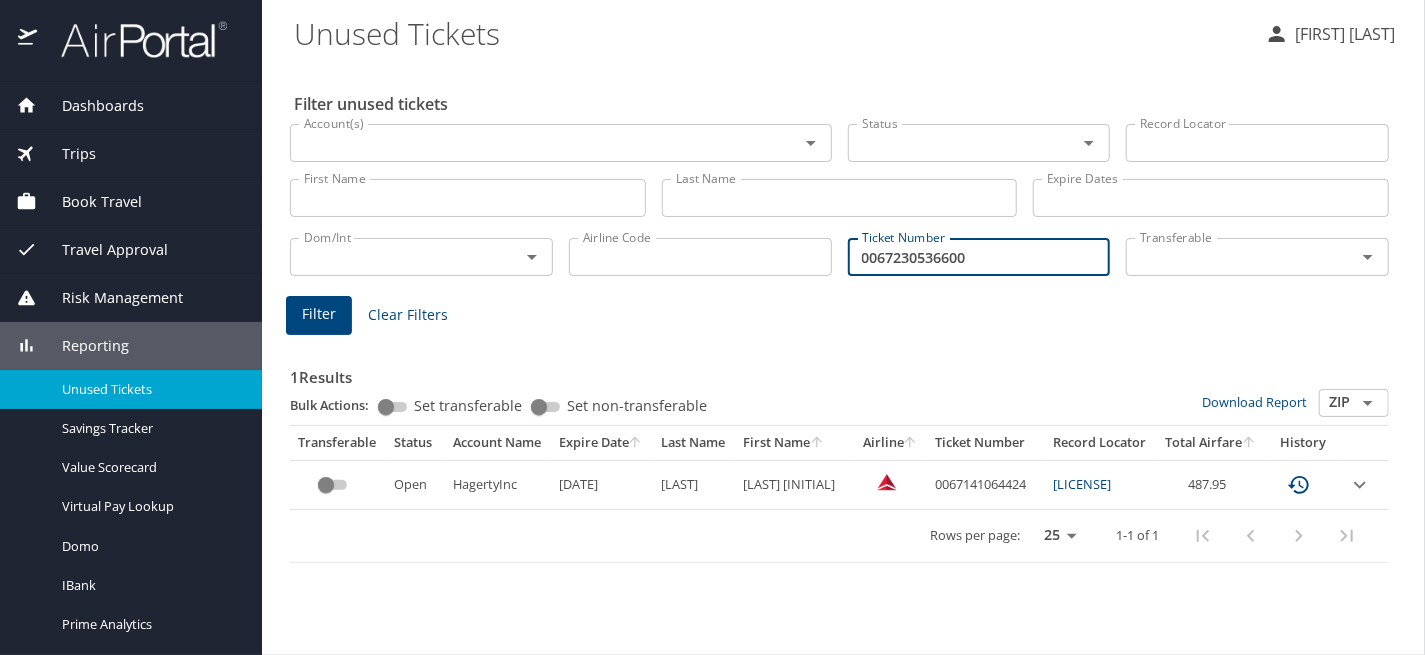 click on "Filter" at bounding box center [319, 315] 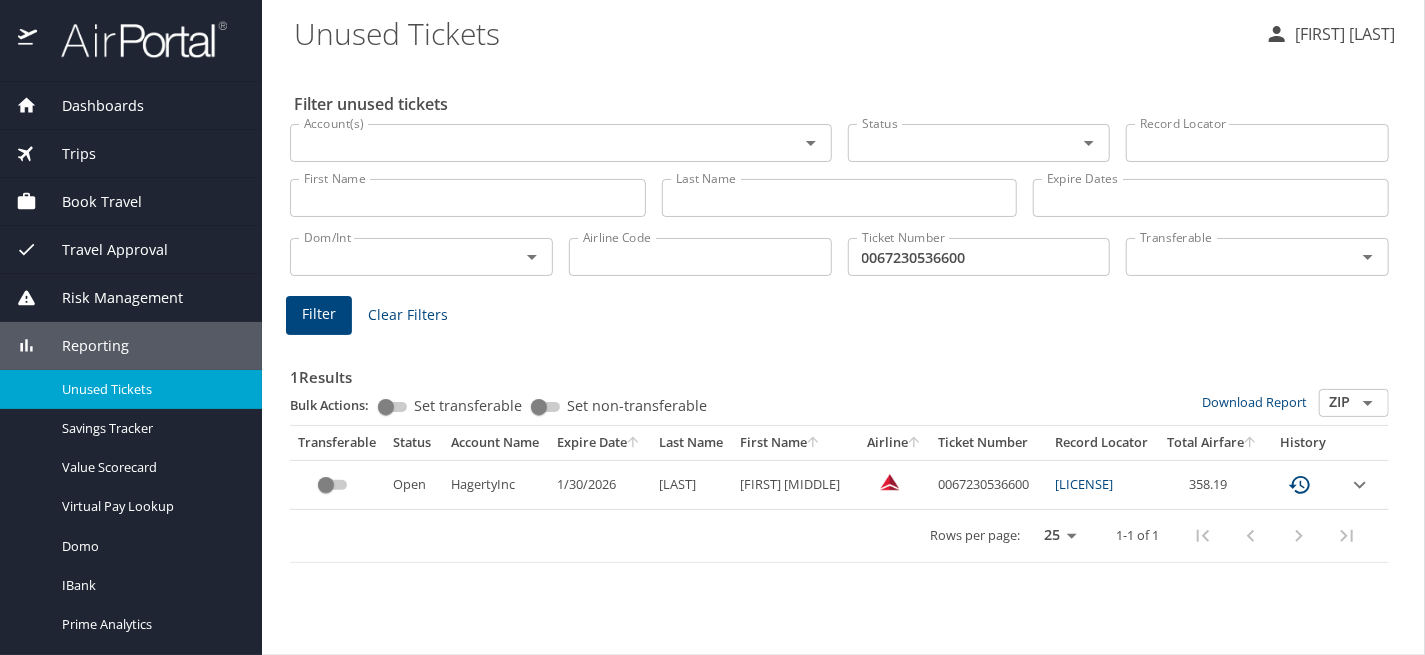 click on "B9DYDX" at bounding box center (1084, 484) 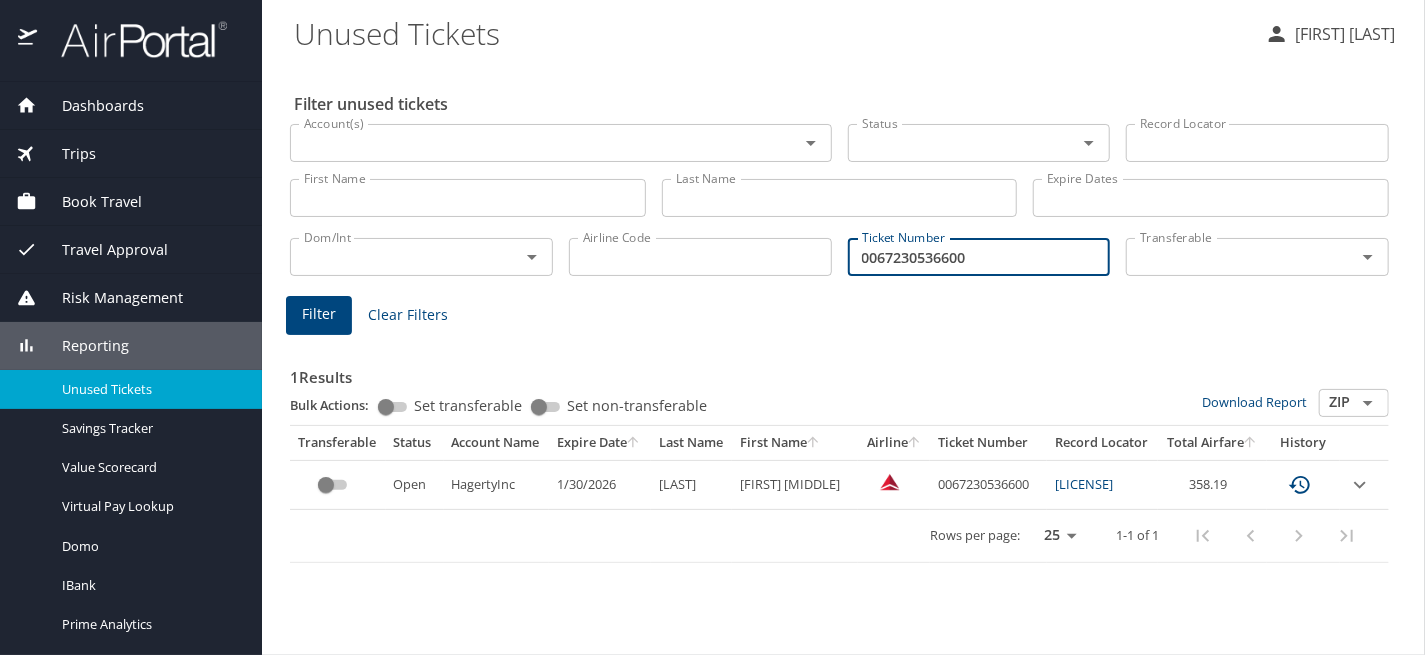 scroll, scrollTop: 0, scrollLeft: 0, axis: both 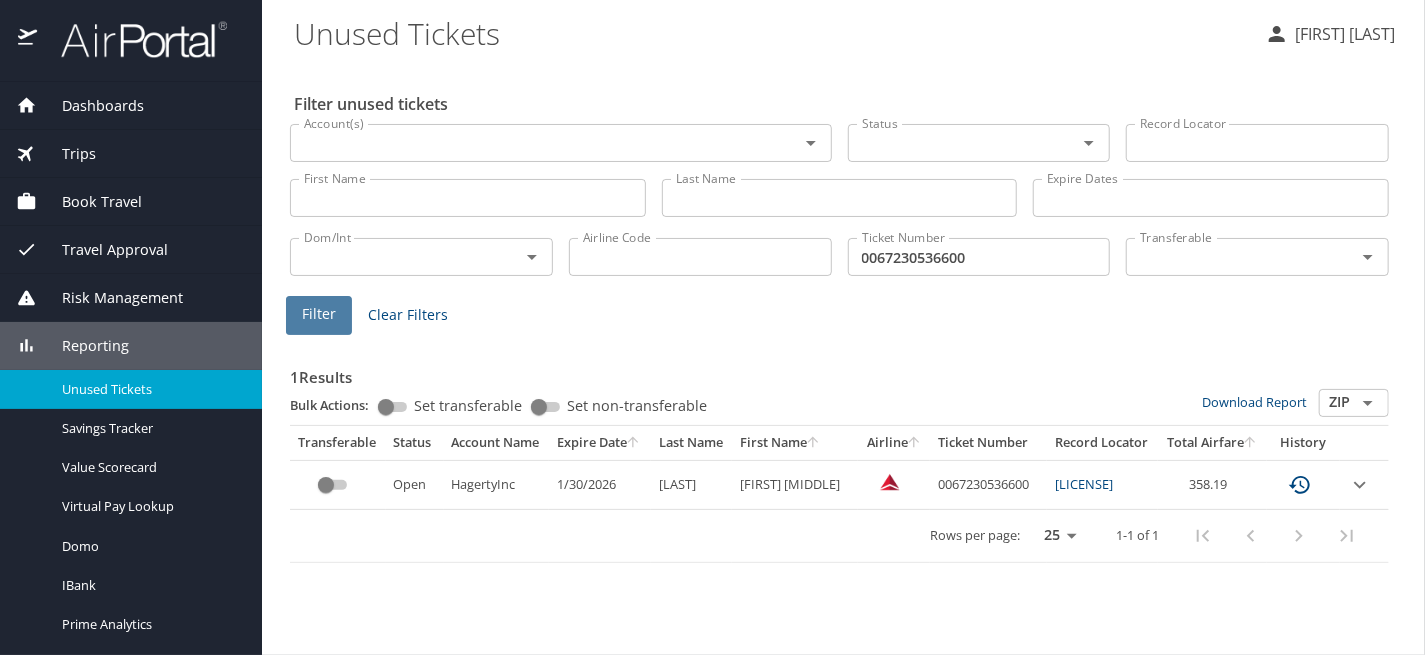 click on "Filter" at bounding box center [319, 314] 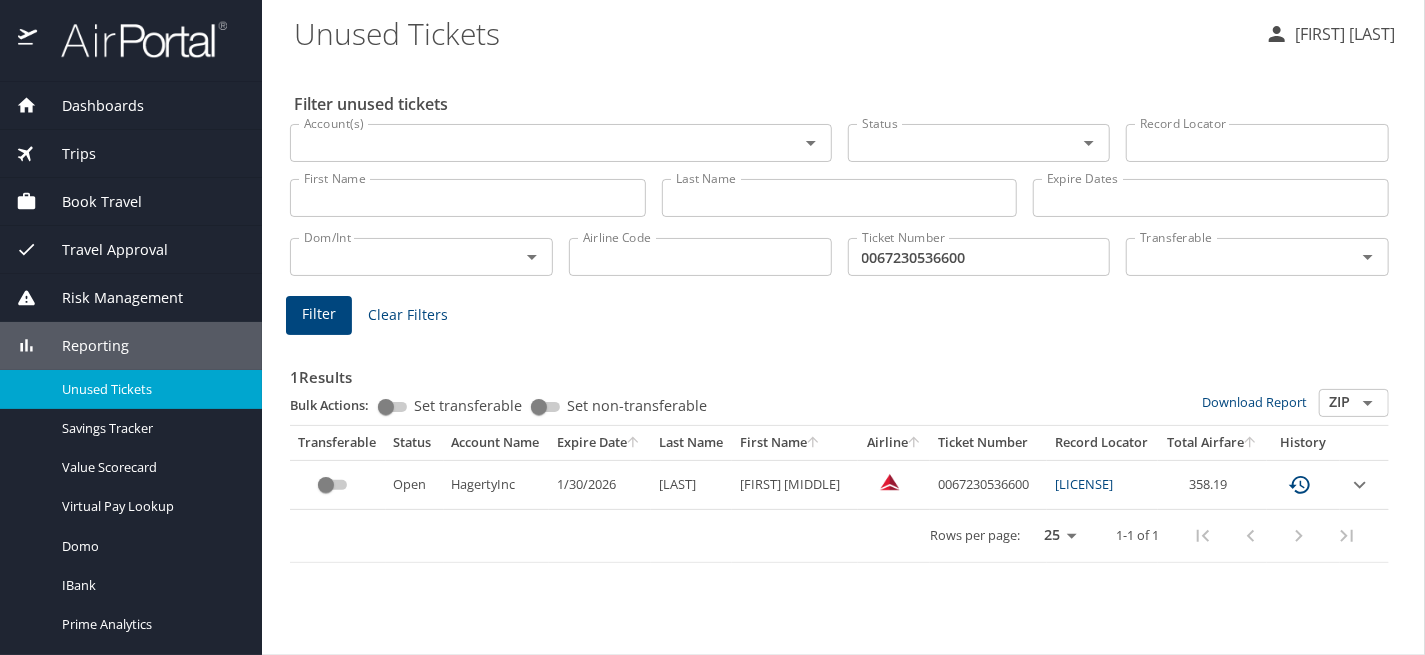 click on "0067230536600" at bounding box center [988, 484] 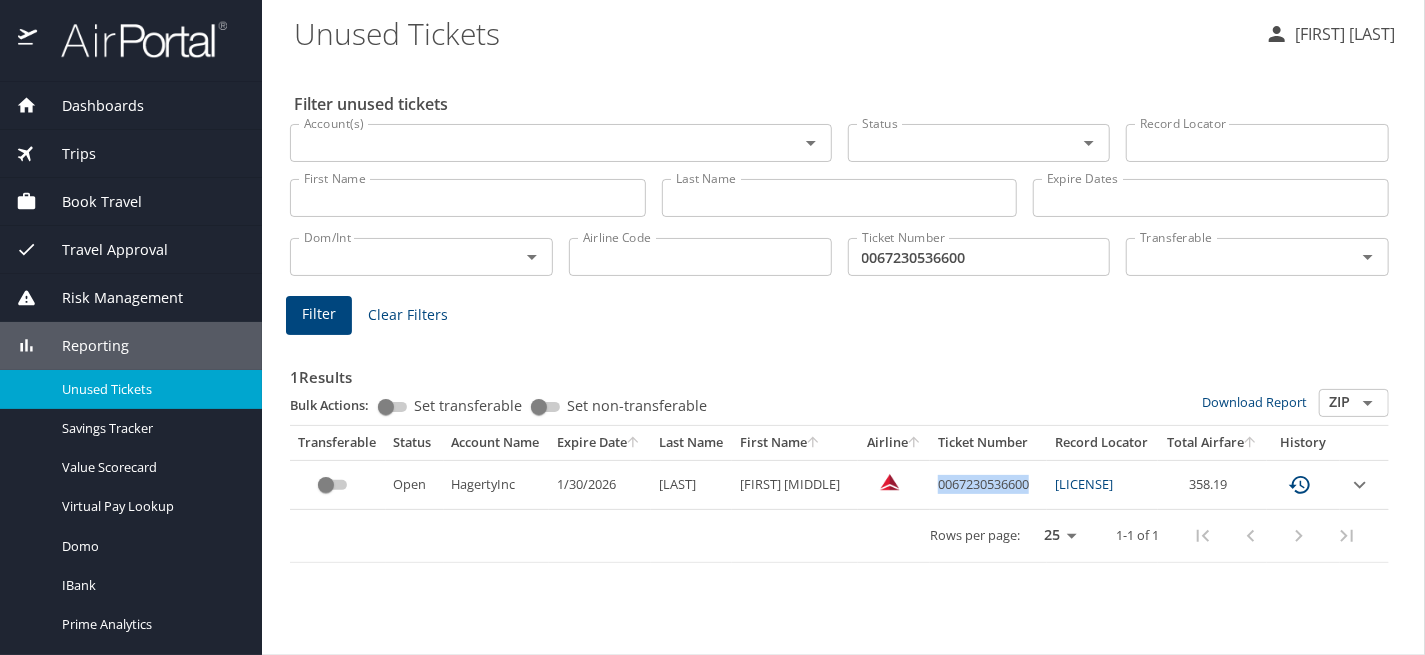 click on "0067230536600" at bounding box center (988, 484) 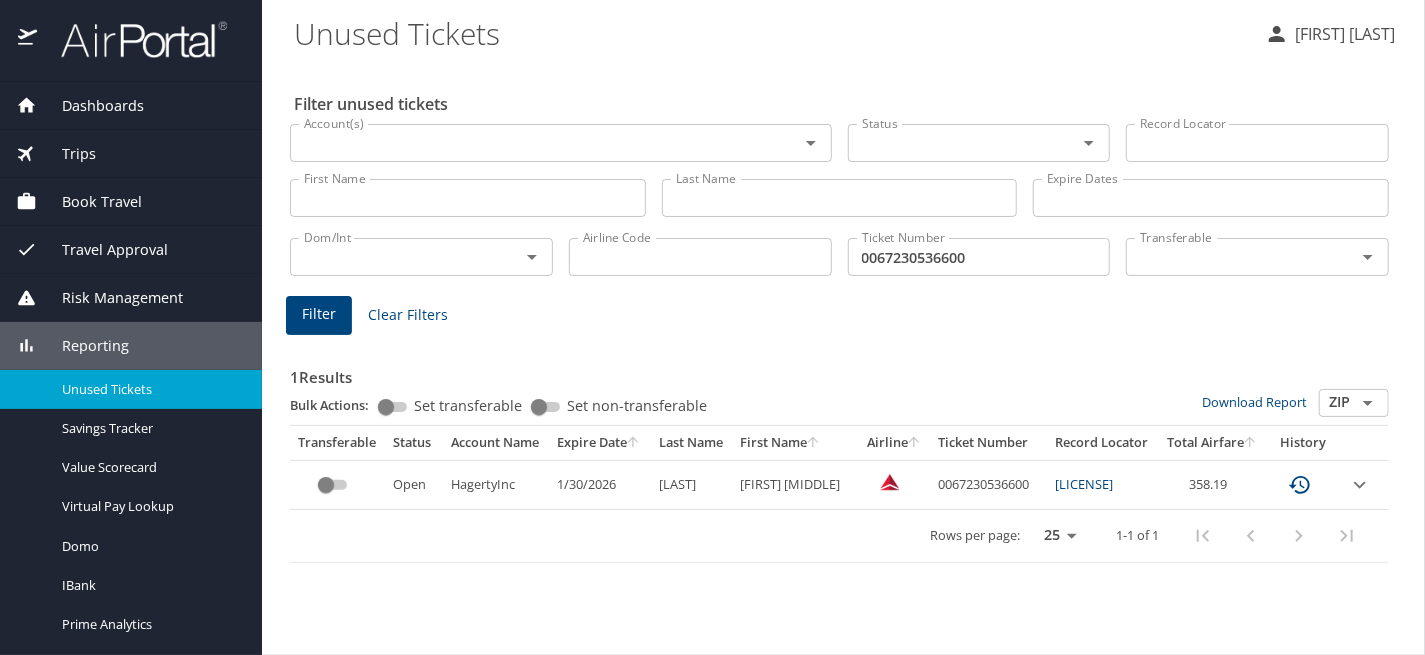 click on "Account(s) Account(s)" at bounding box center [561, 141] 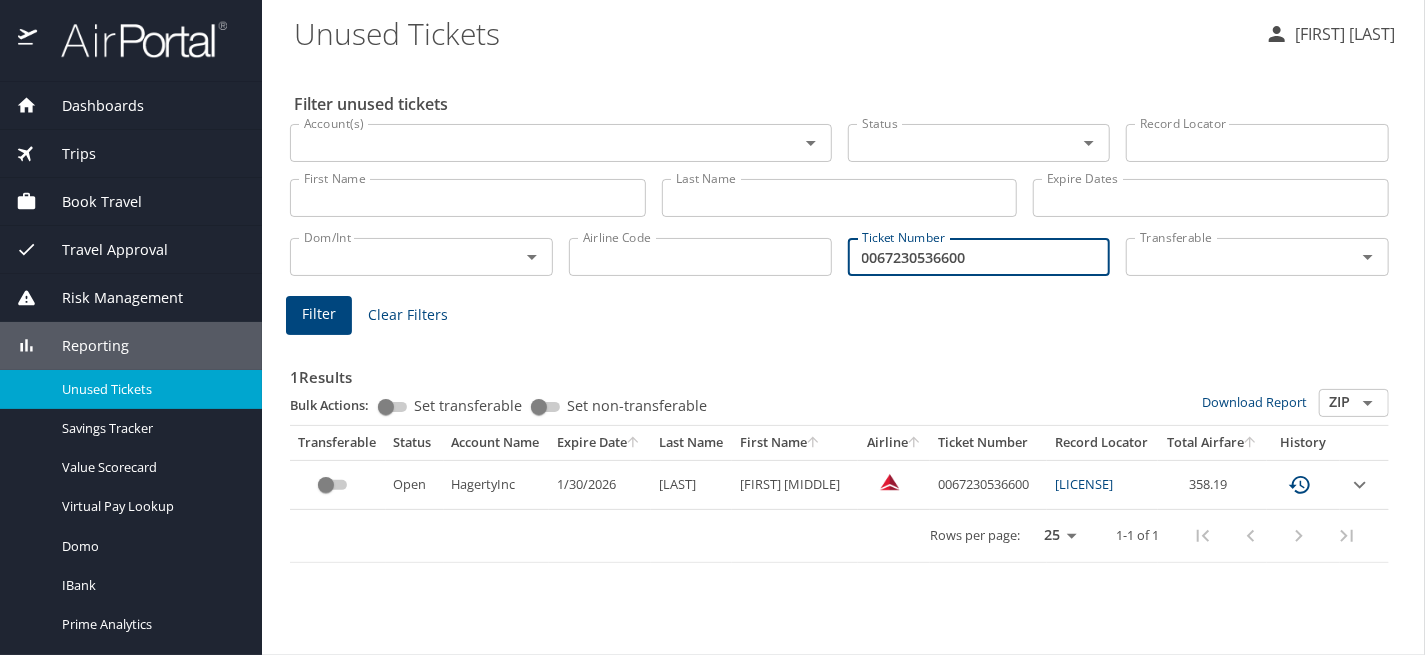 drag, startPoint x: 970, startPoint y: 255, endPoint x: 779, endPoint y: 263, distance: 191.16747 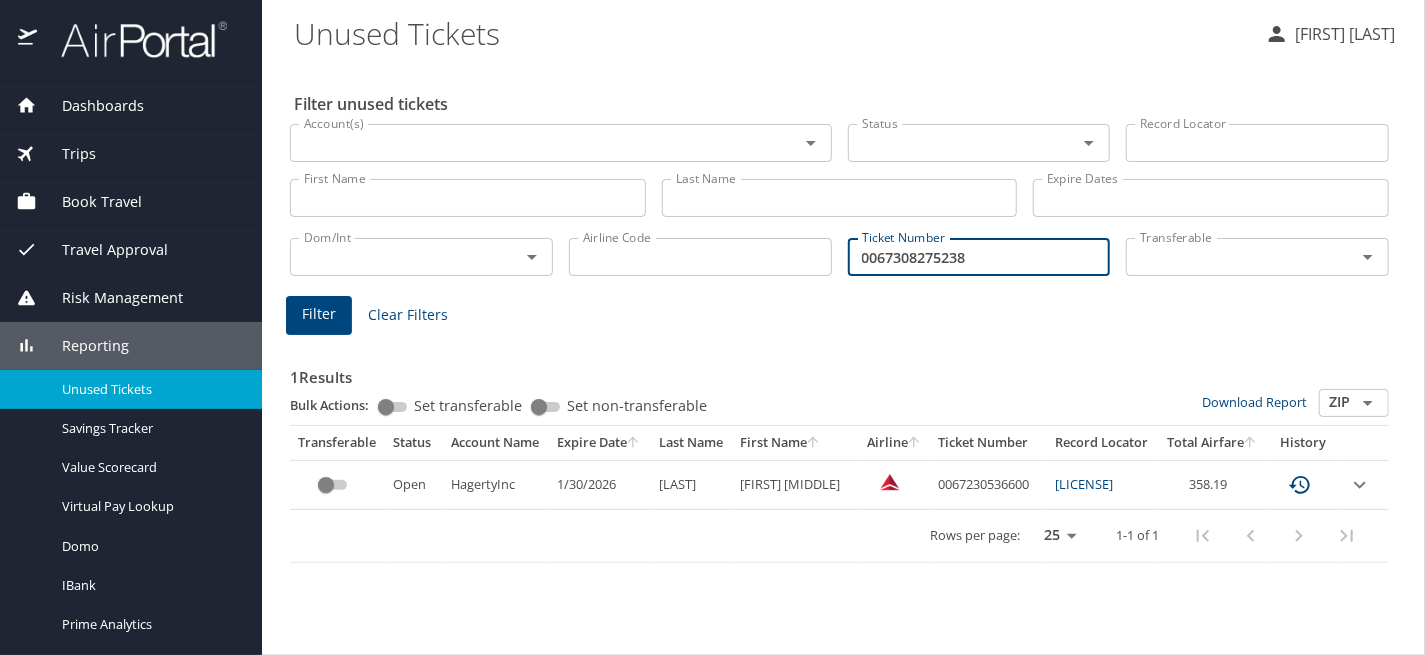 type on "0067308275238" 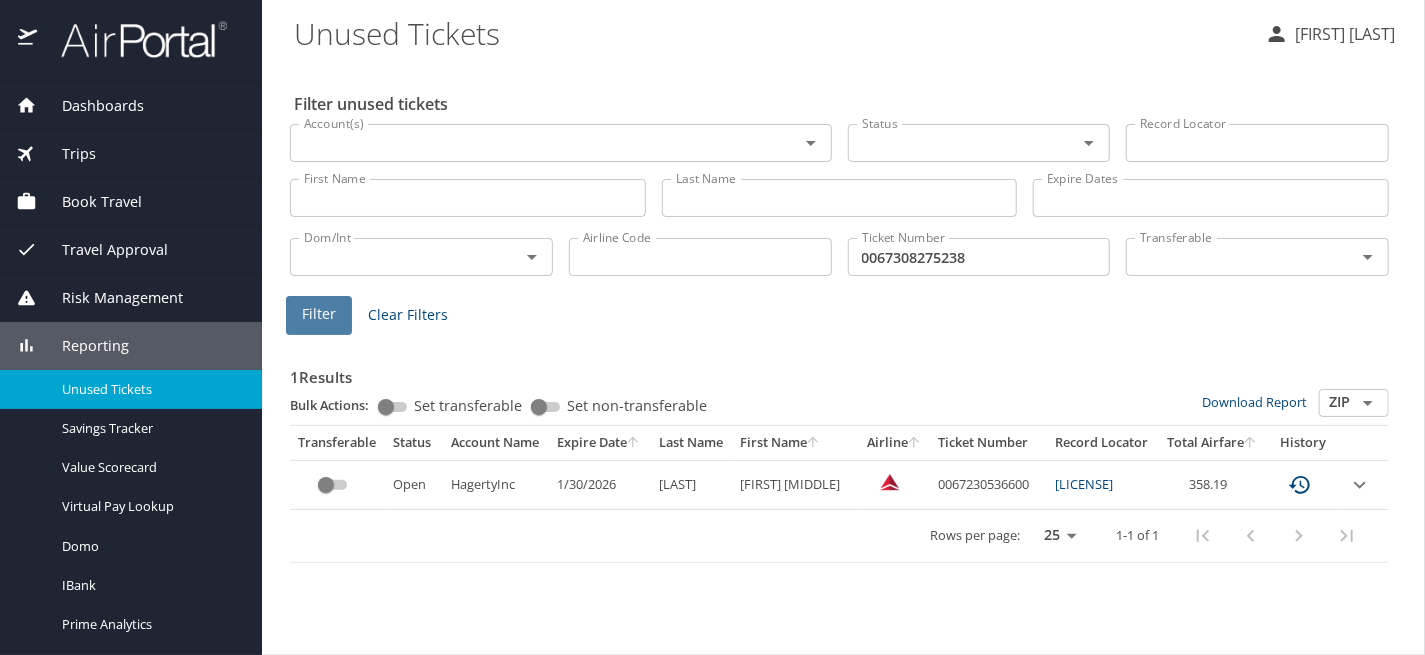 click on "Filter" at bounding box center (319, 314) 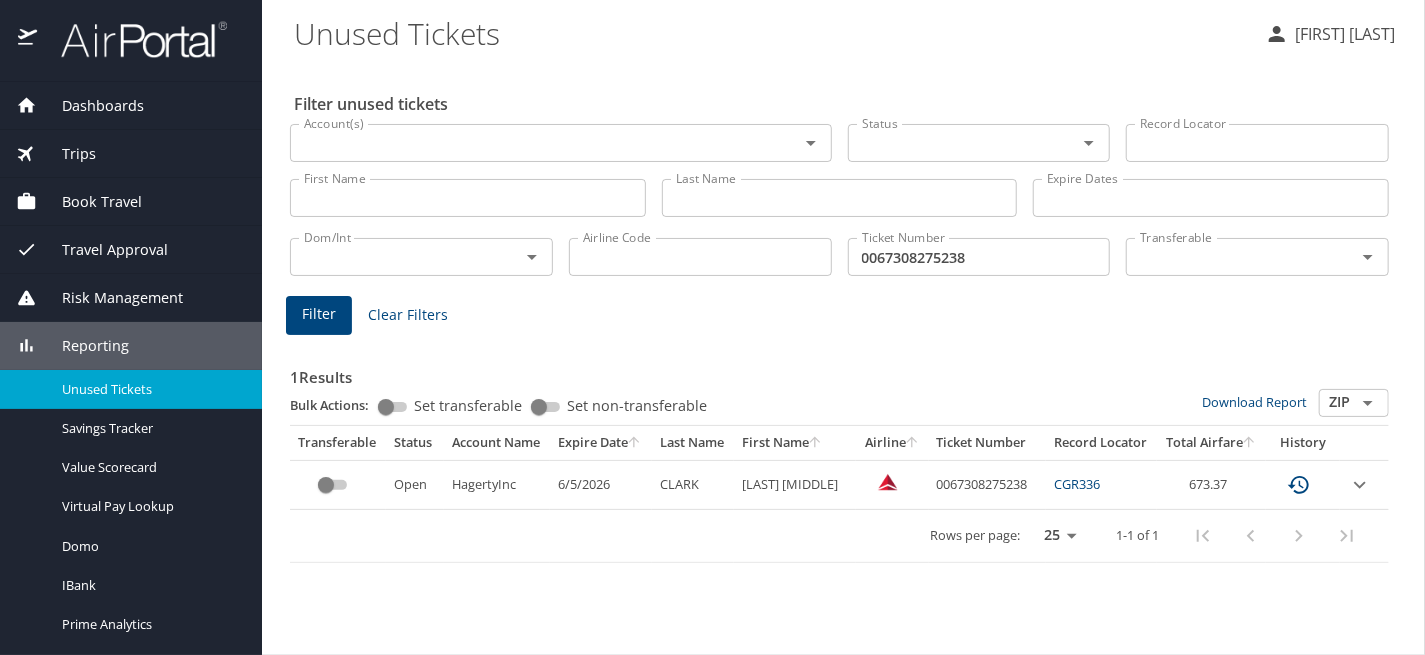 click on "CGR336" at bounding box center (1077, 484) 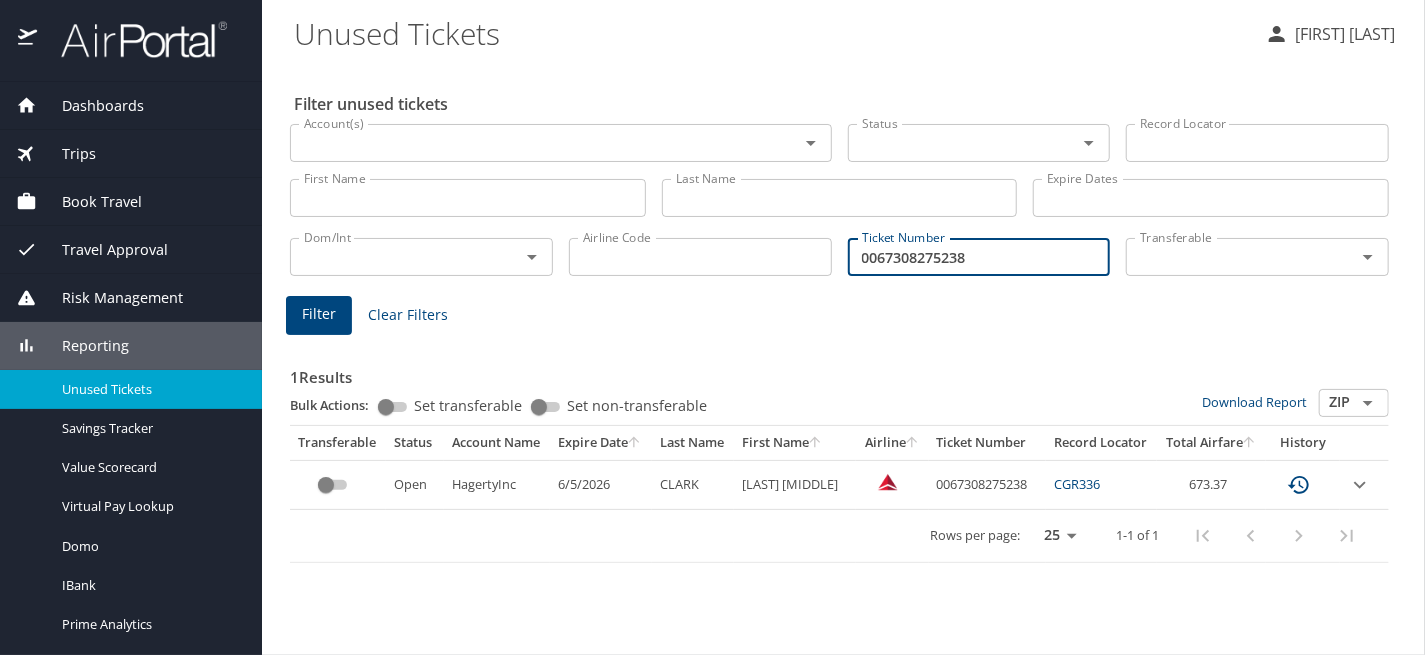 click on "0067308275238" at bounding box center (979, 257) 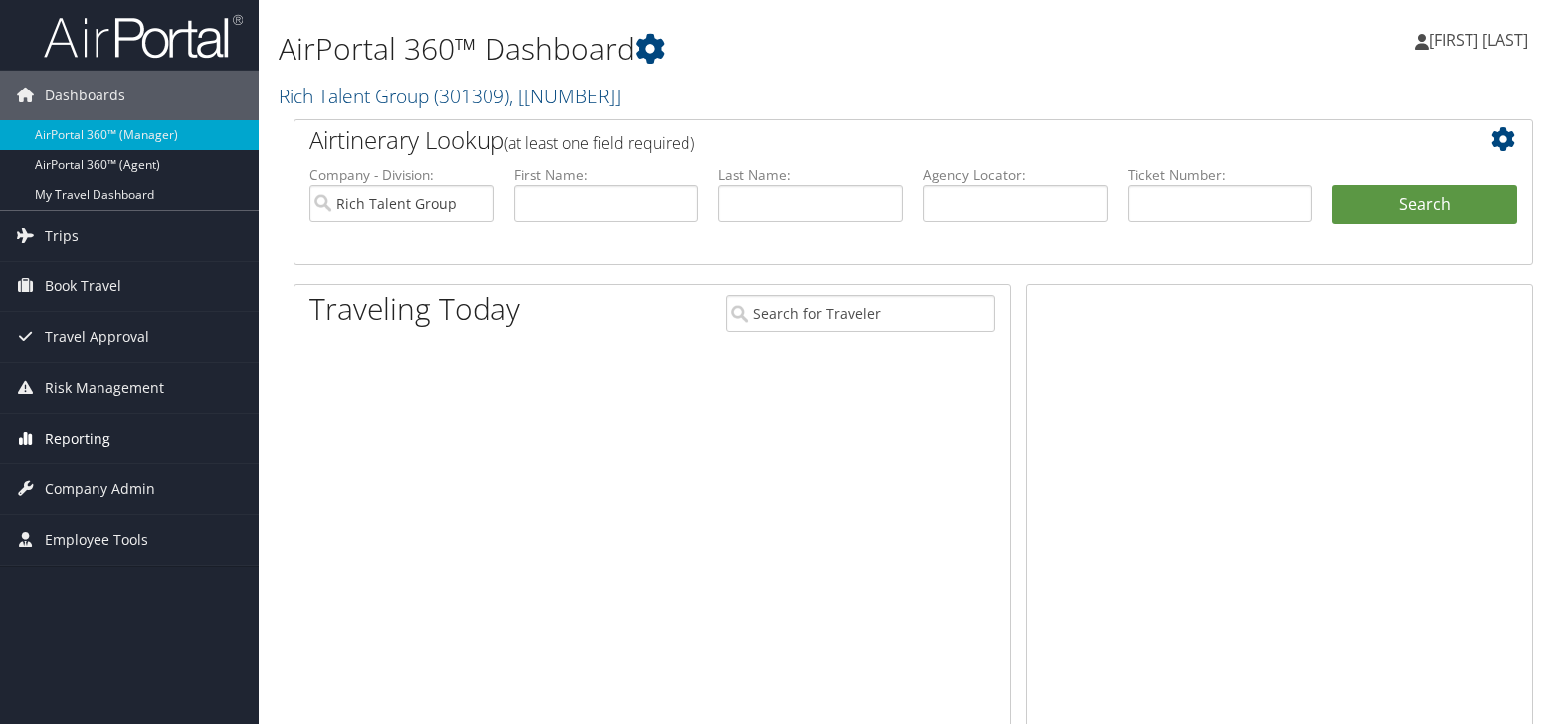 scroll, scrollTop: 0, scrollLeft: 0, axis: both 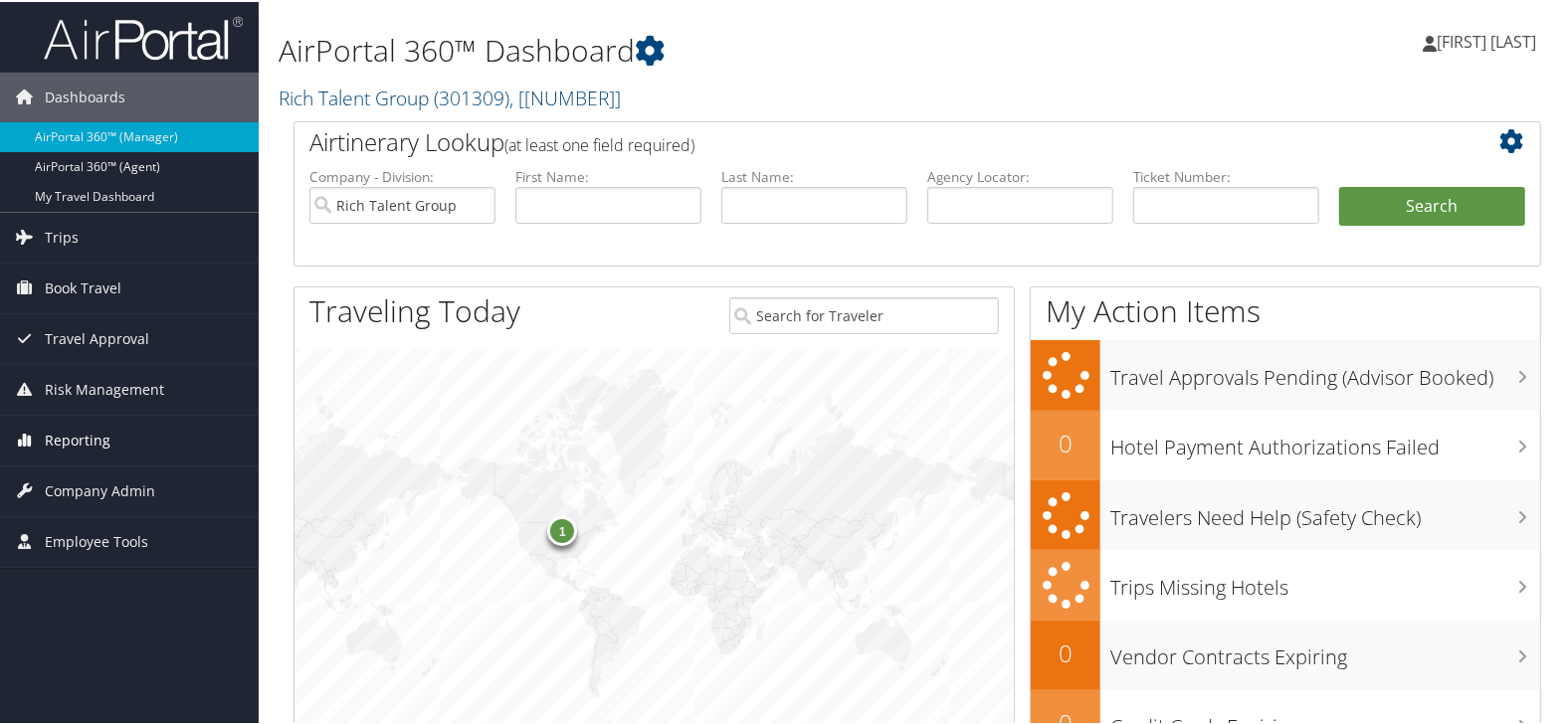 click on "Reporting" at bounding box center (129, 439) 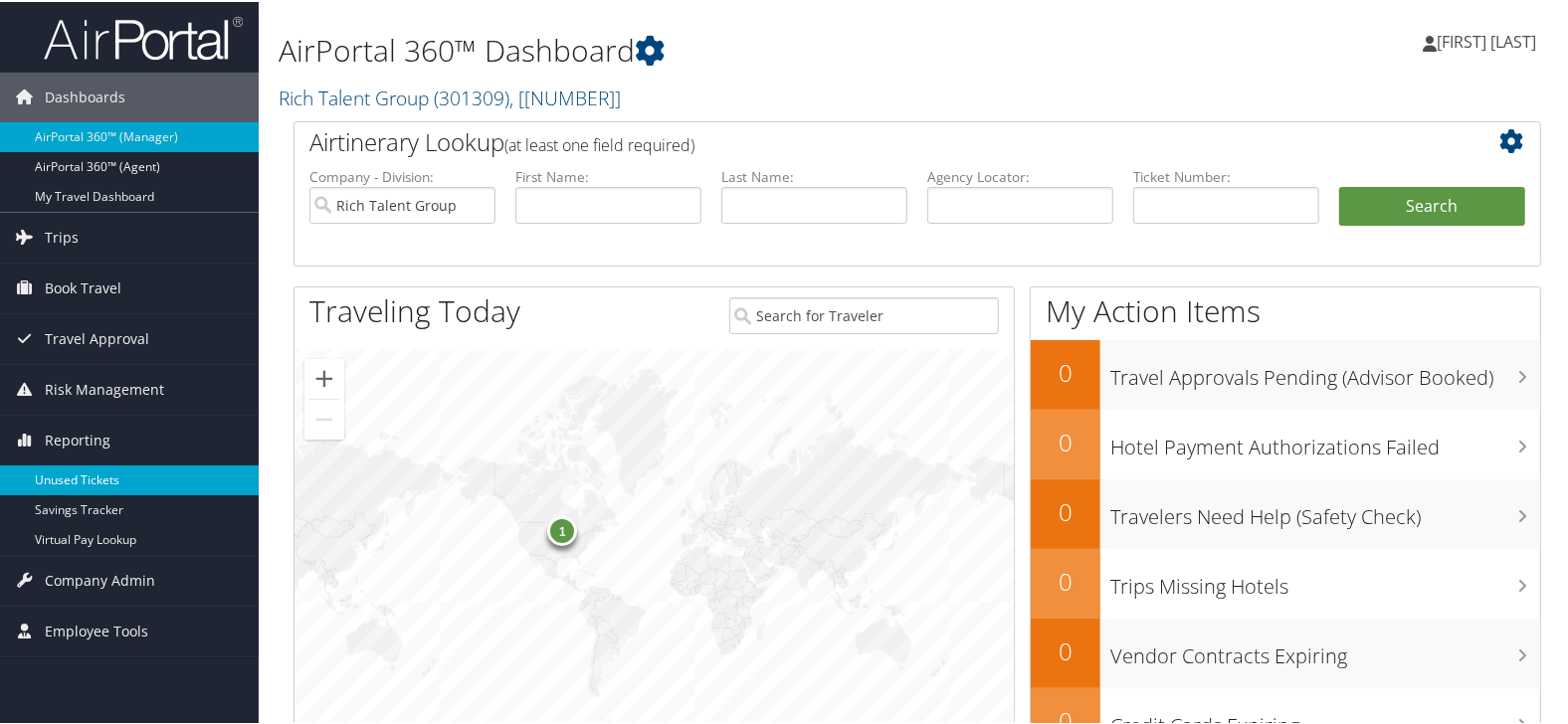 click on "Unused Tickets" at bounding box center [129, 478] 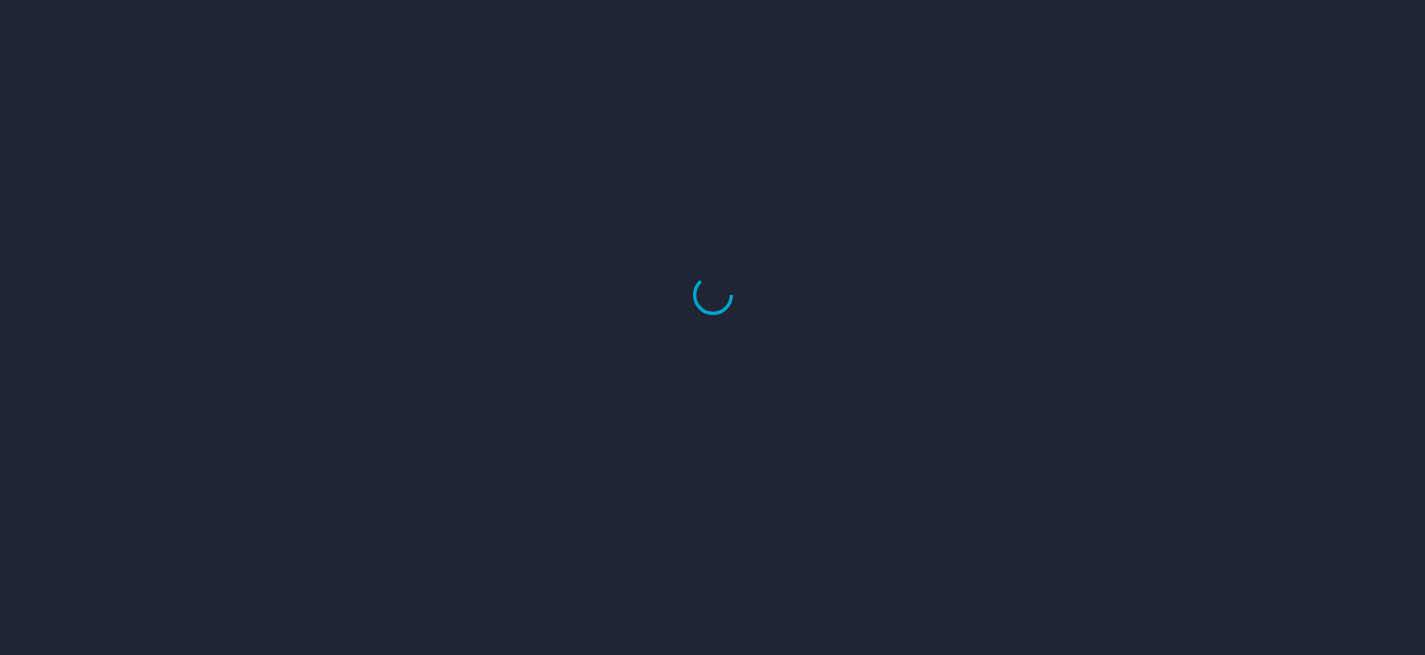 scroll, scrollTop: 0, scrollLeft: 0, axis: both 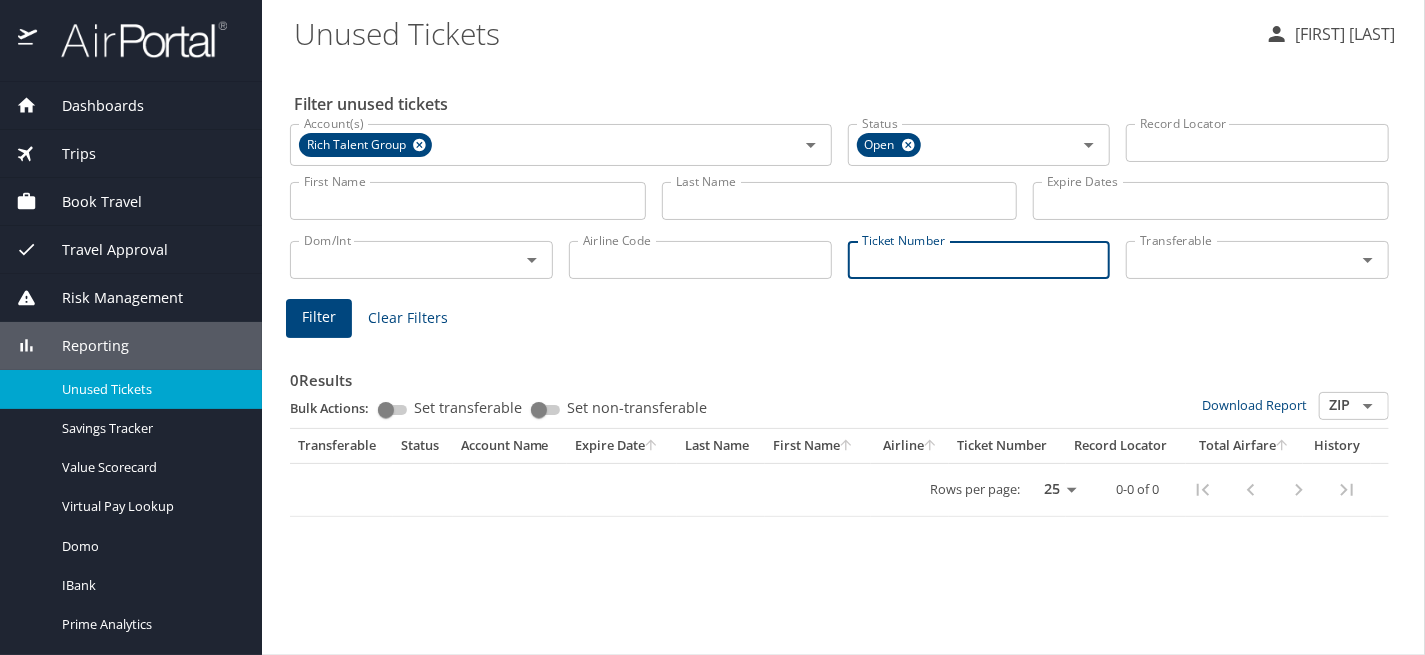 click on "Ticket Number" at bounding box center [979, 260] 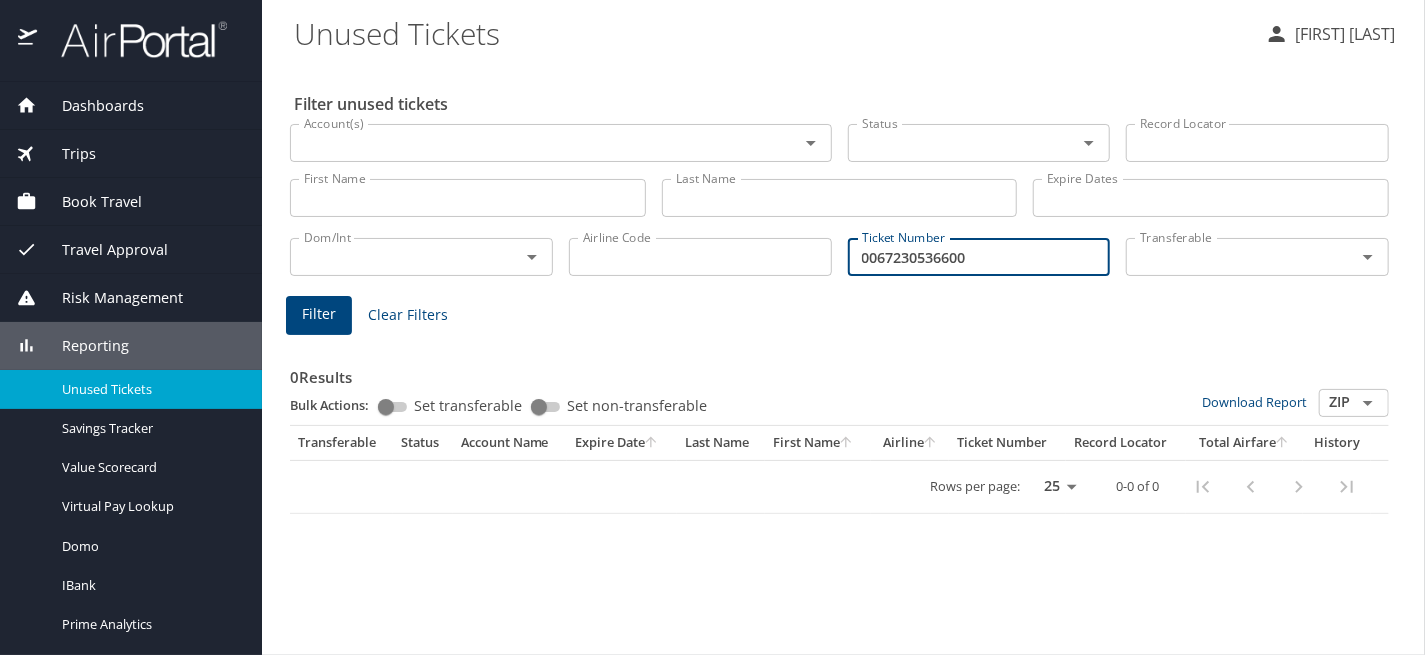 click on "Filter" at bounding box center (319, 314) 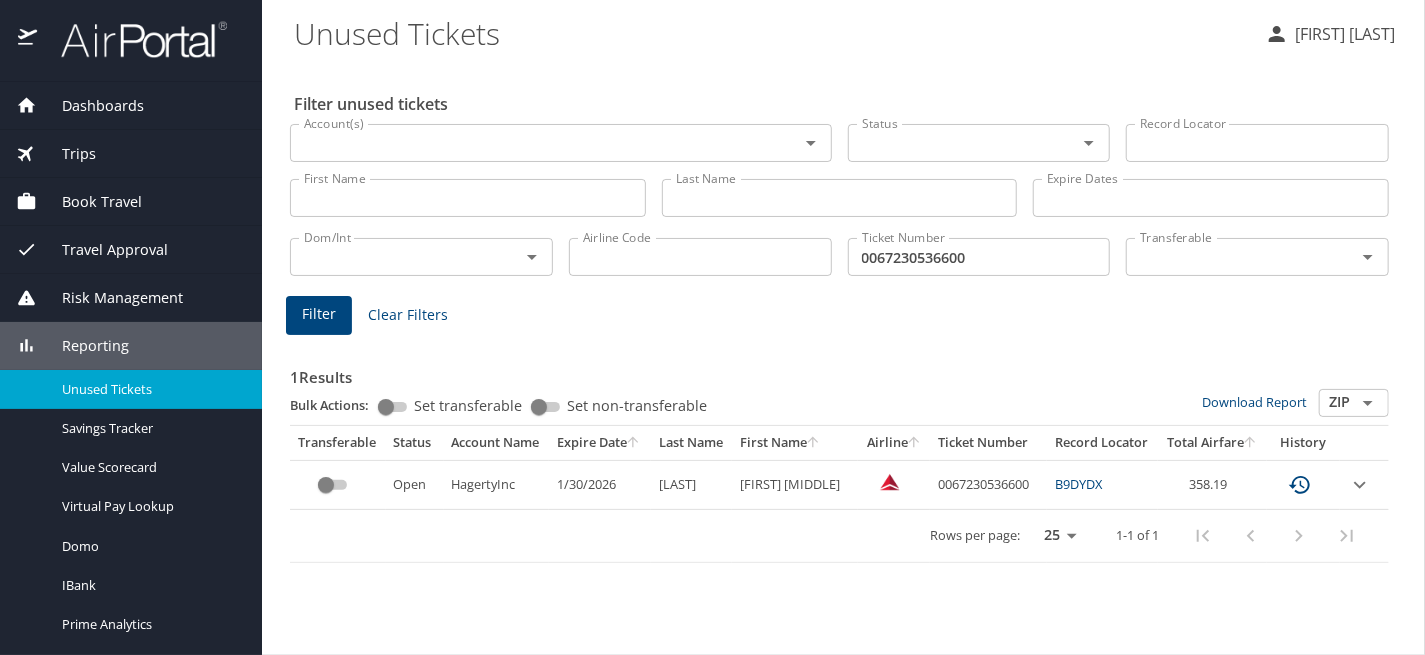 click on "B9DYDX" at bounding box center (1078, 484) 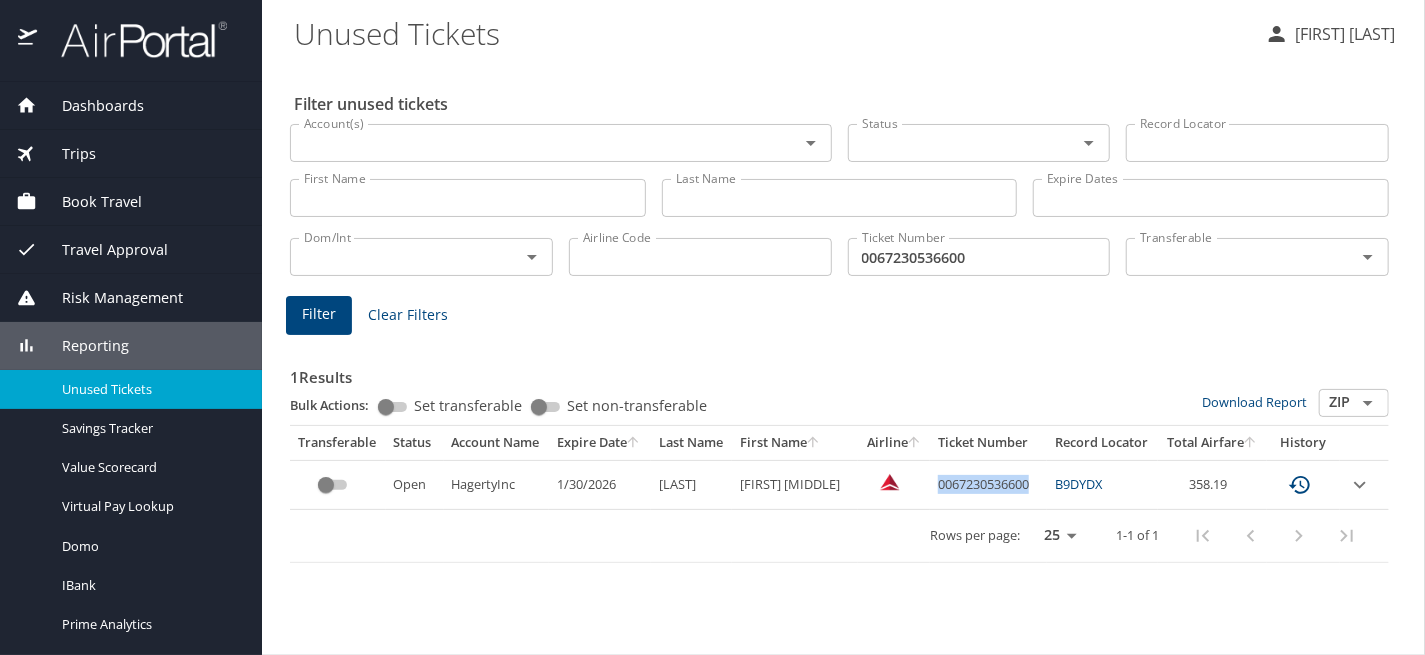click on "0067230536600" at bounding box center [988, 484] 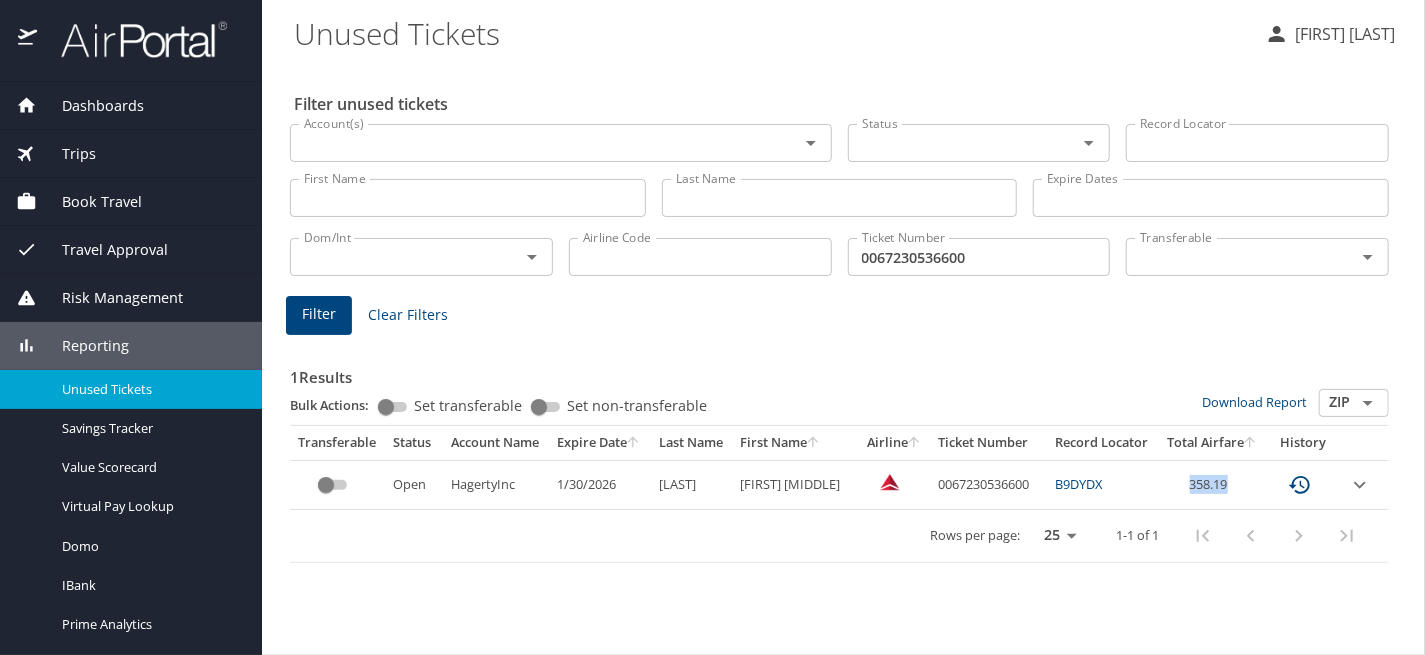 drag, startPoint x: 1239, startPoint y: 487, endPoint x: 1185, endPoint y: 489, distance: 54.037025 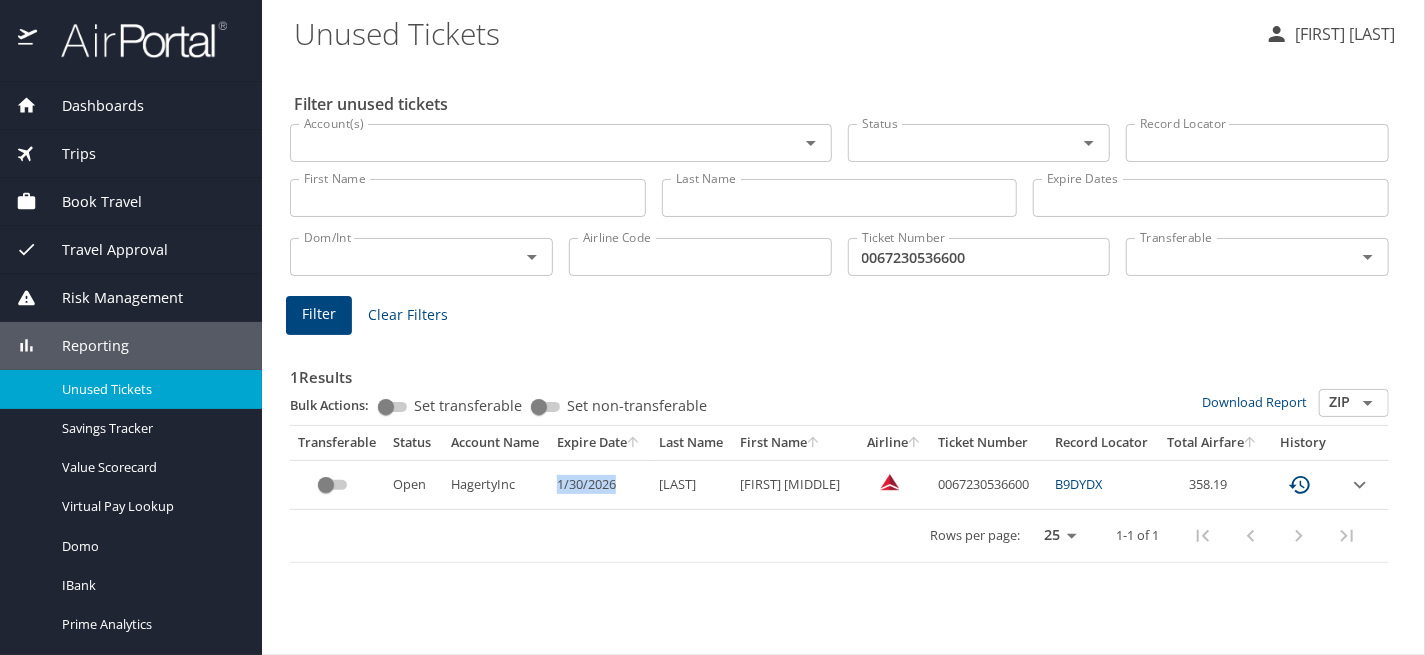 drag, startPoint x: 616, startPoint y: 482, endPoint x: 555, endPoint y: 484, distance: 61.03278 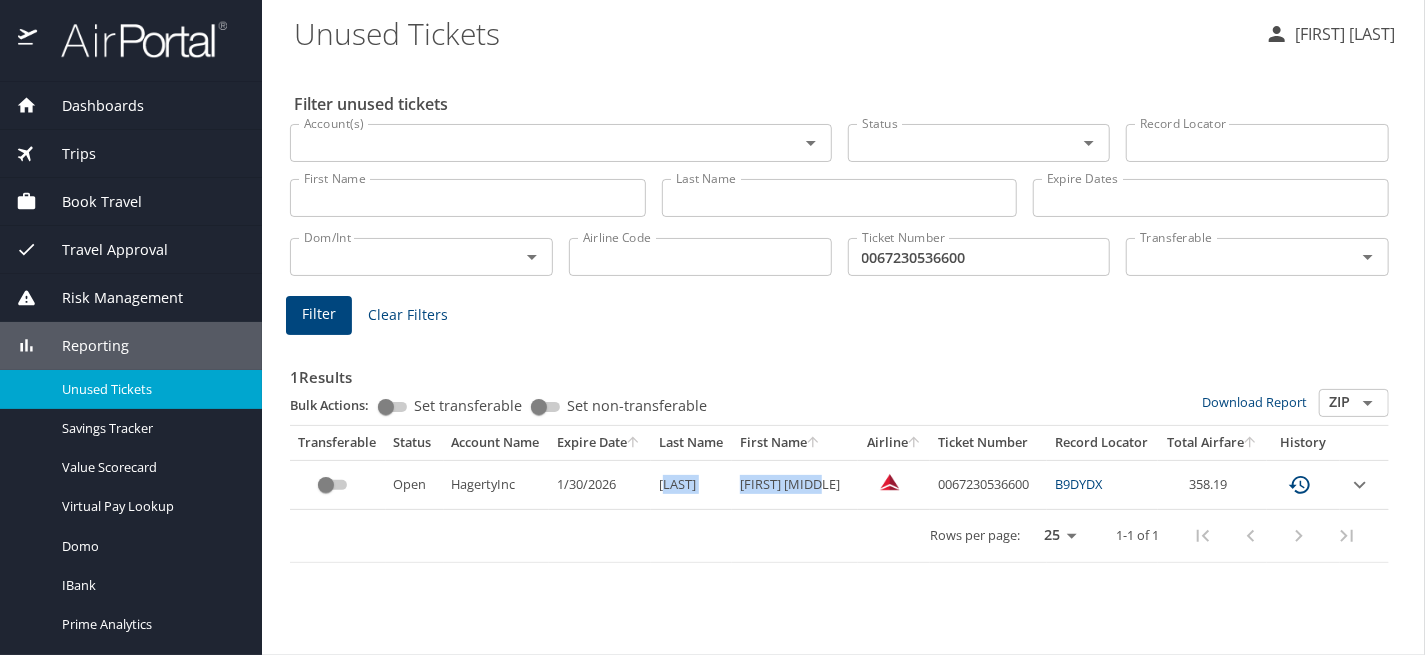 drag, startPoint x: 665, startPoint y: 480, endPoint x: 801, endPoint y: 496, distance: 136.93794 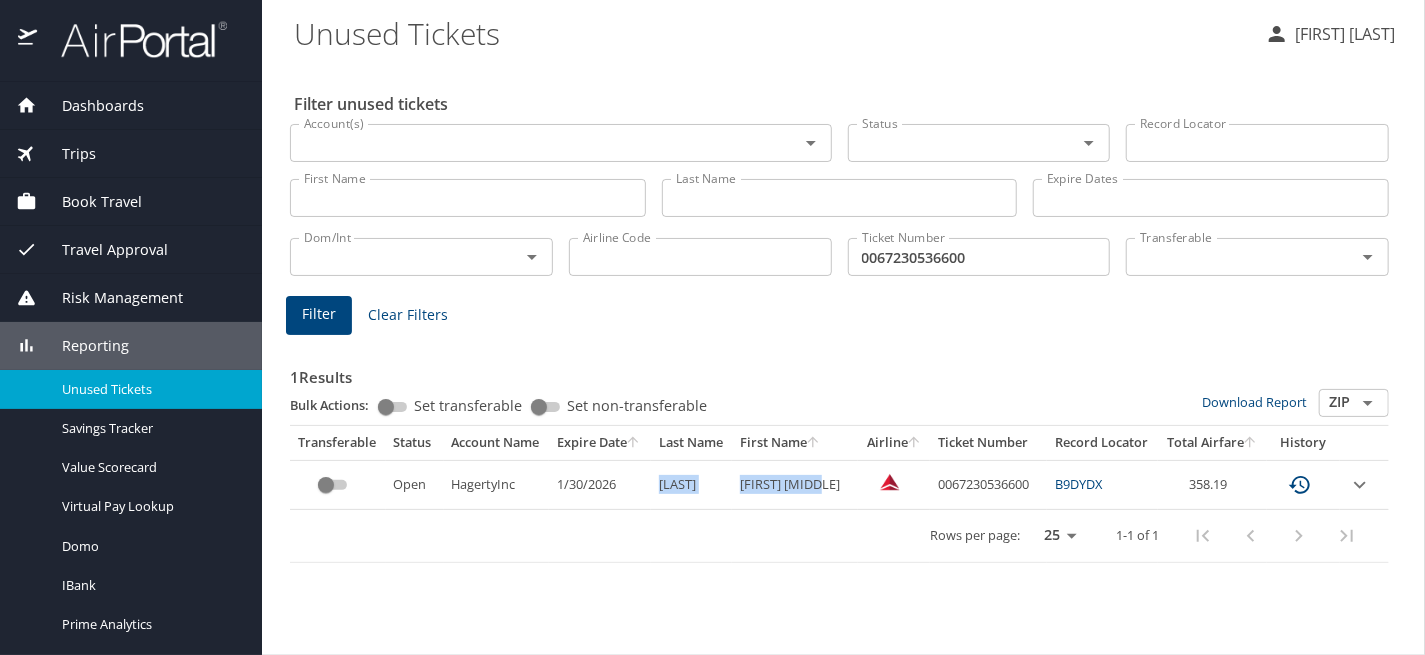 drag, startPoint x: 658, startPoint y: 480, endPoint x: 802, endPoint y: 490, distance: 144.3468 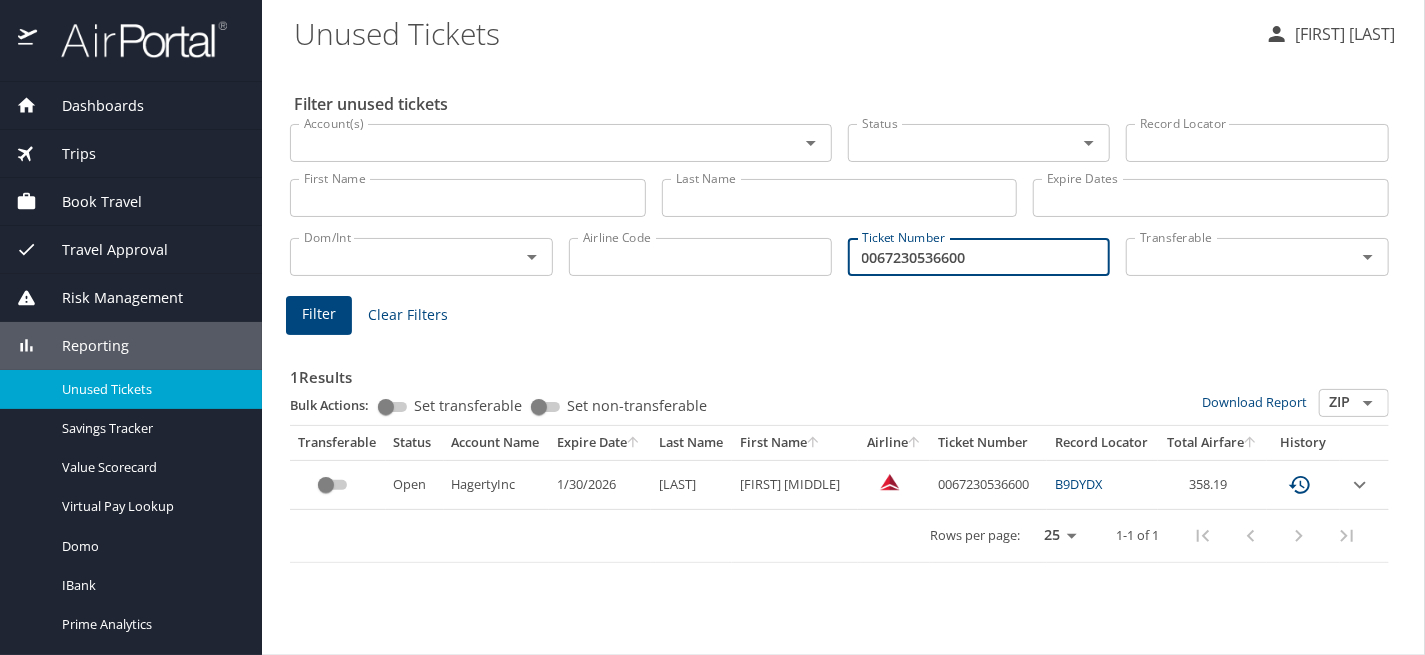 click on "0067230536600" at bounding box center [979, 257] 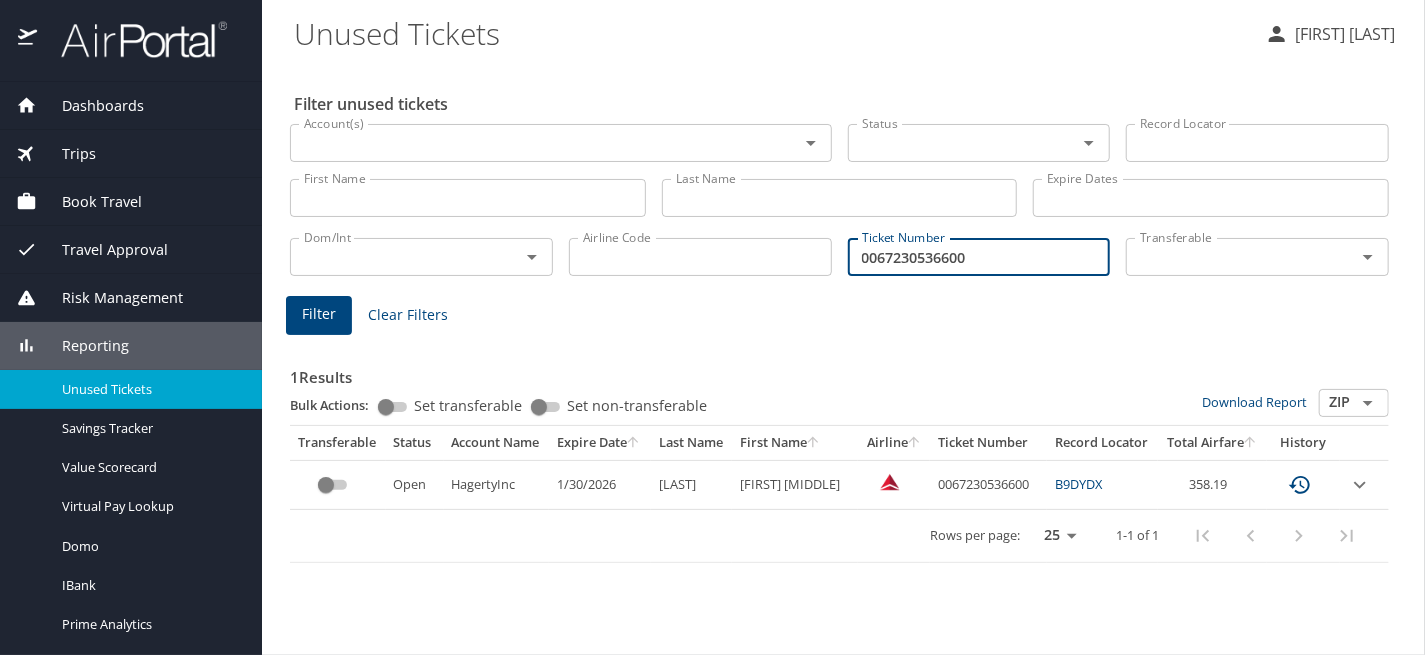 click on "0067230536600" at bounding box center [979, 257] 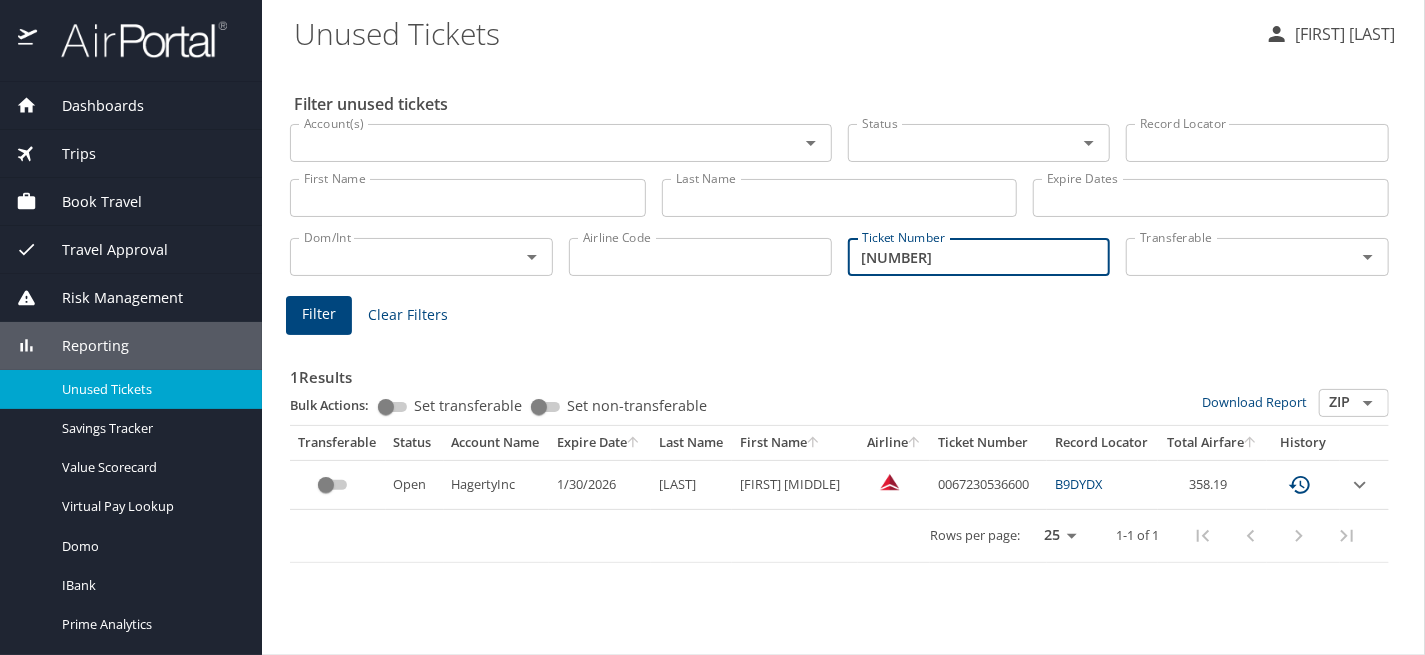 type on "0067308275238" 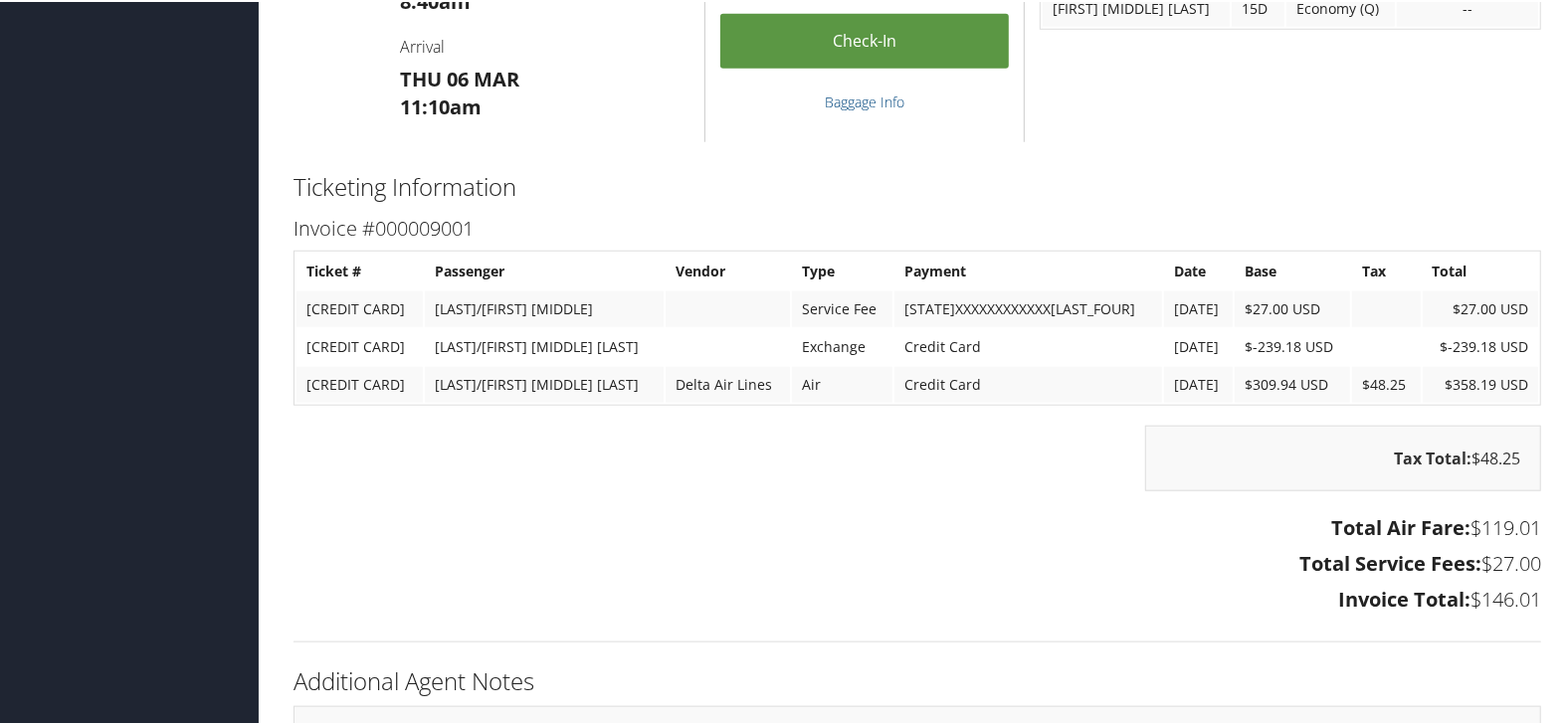 scroll, scrollTop: 1326, scrollLeft: 0, axis: vertical 